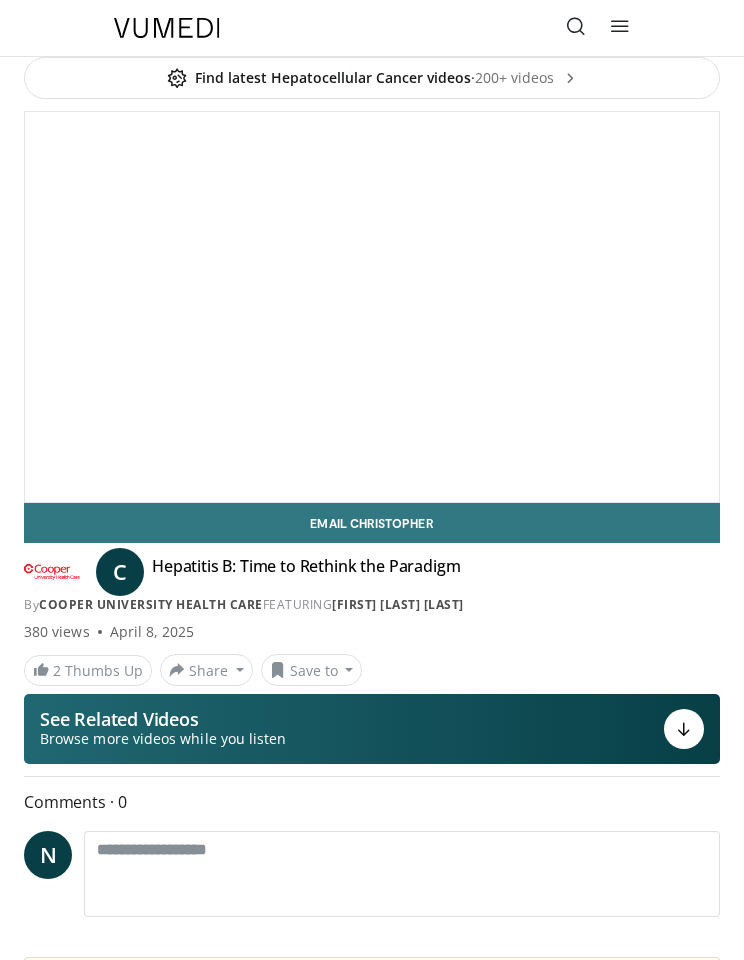 scroll, scrollTop: 0, scrollLeft: 0, axis: both 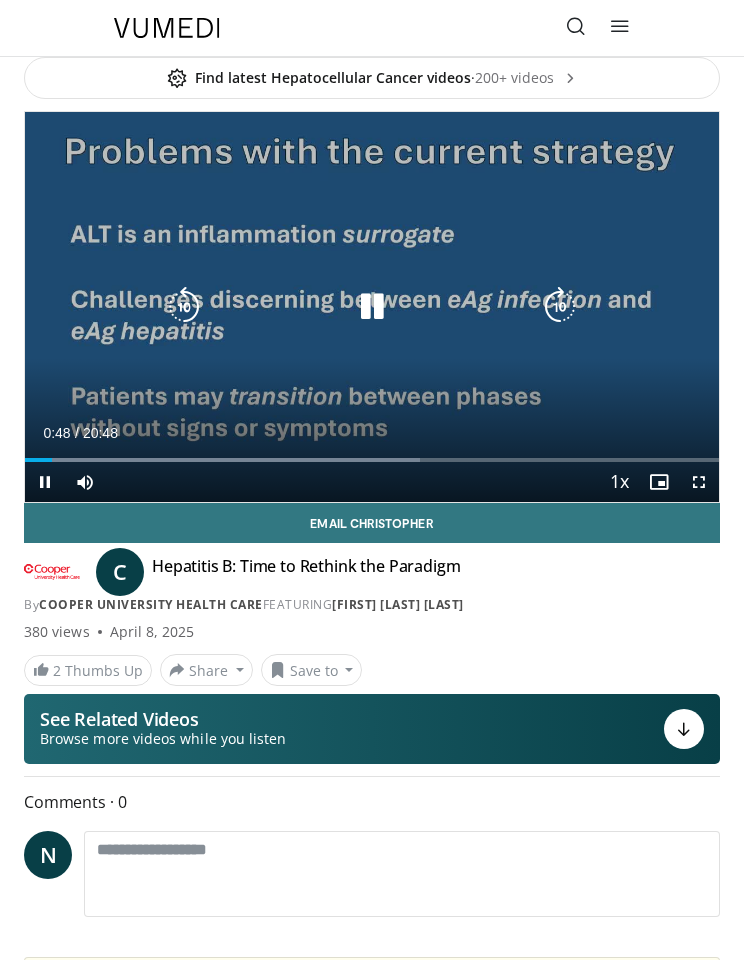 click at bounding box center [372, 307] 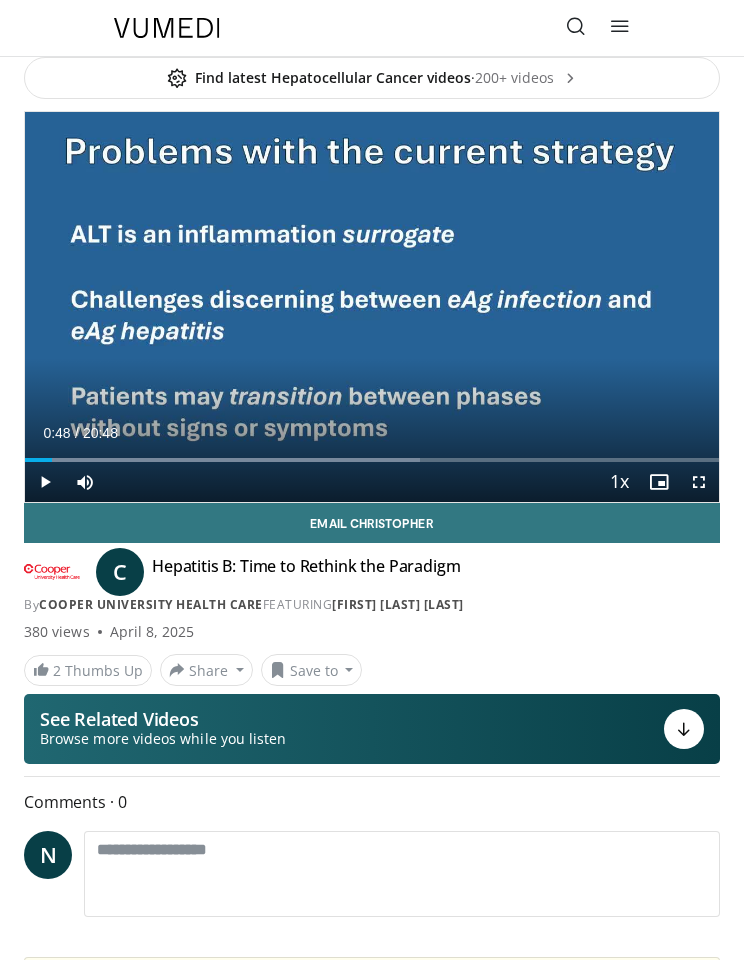 click at bounding box center (222, 460) 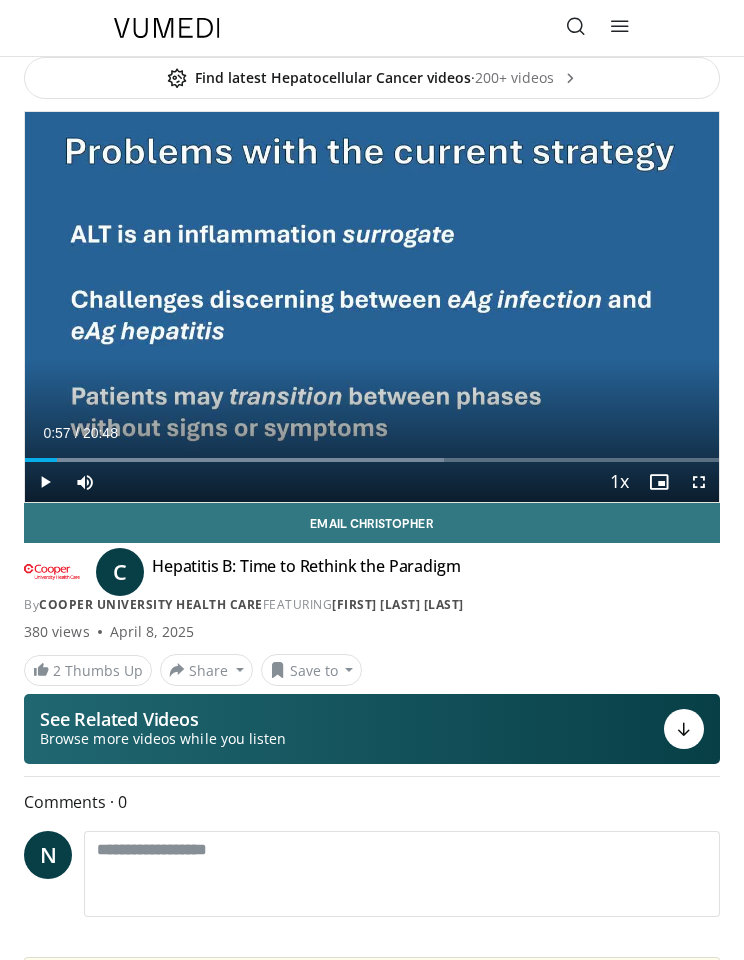 click at bounding box center [85, 482] 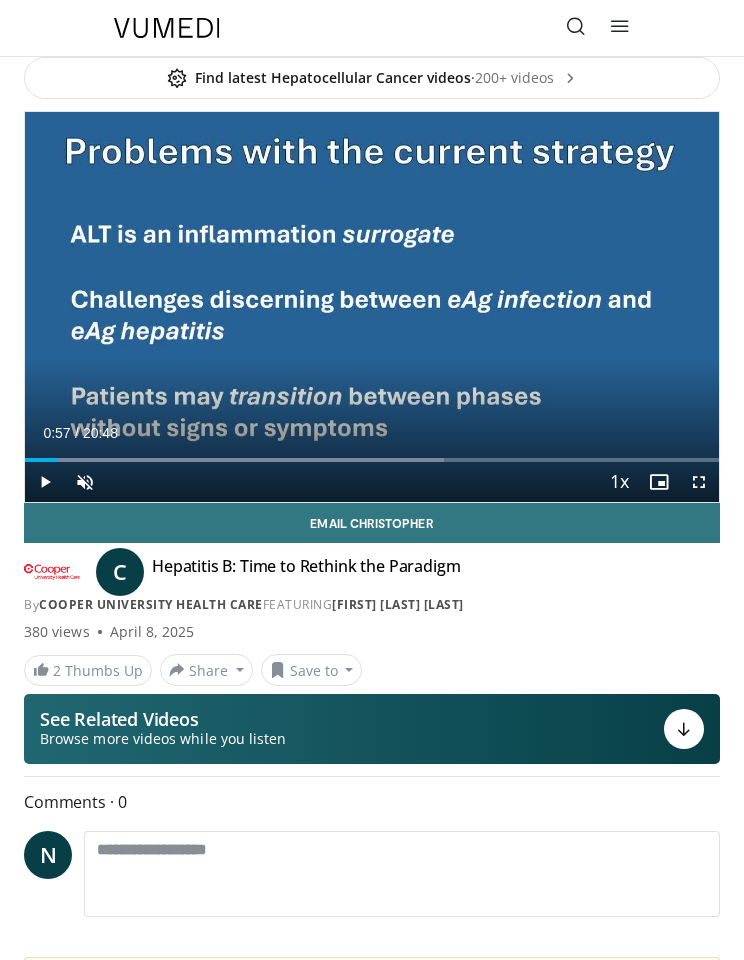 click at bounding box center (85, 482) 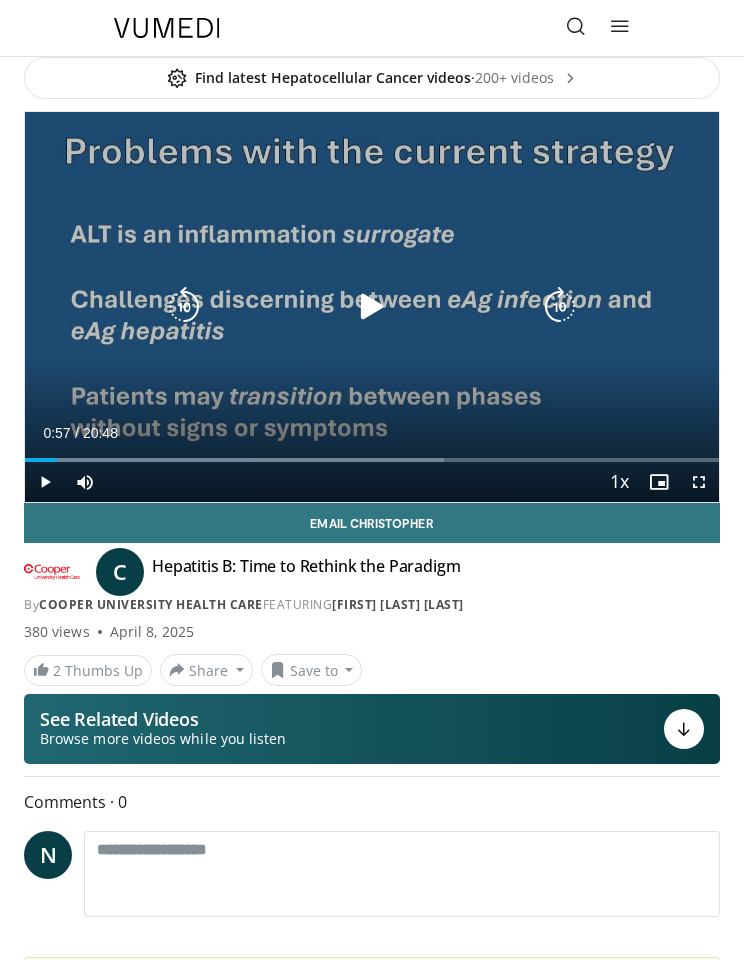 click at bounding box center (184, 307) 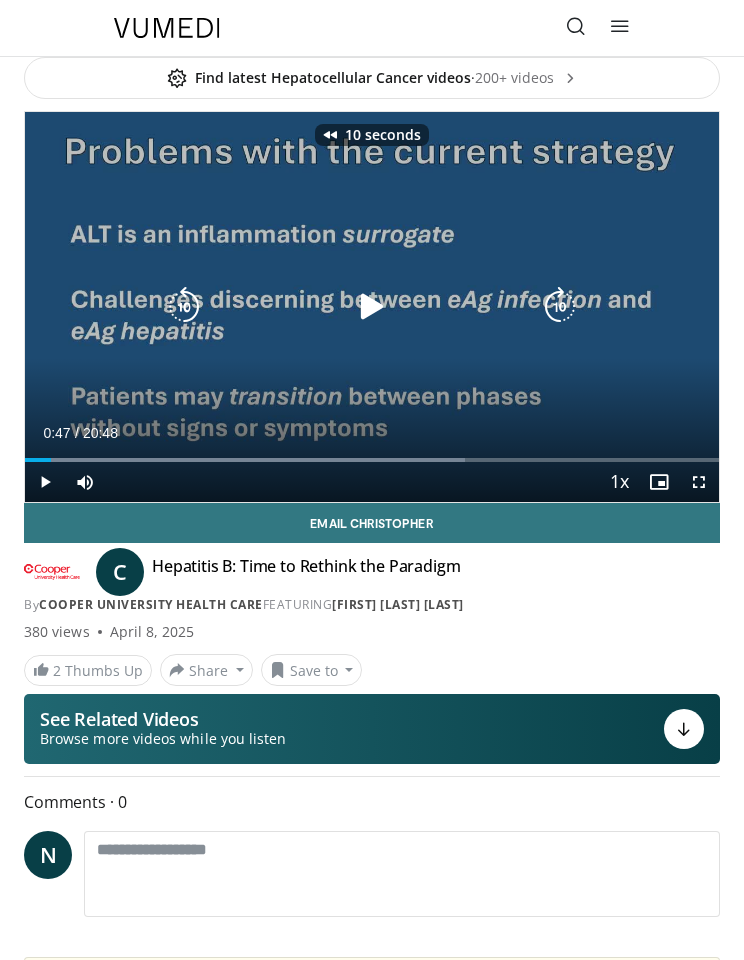 click at bounding box center [184, 307] 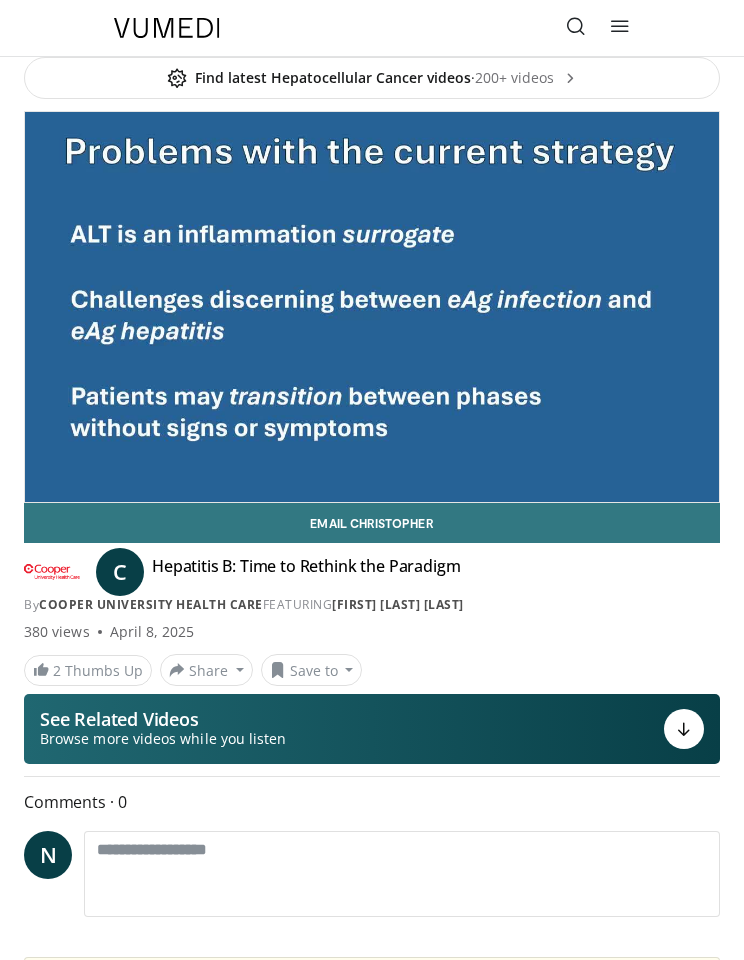 click on "Save to" at bounding box center (312, 670) 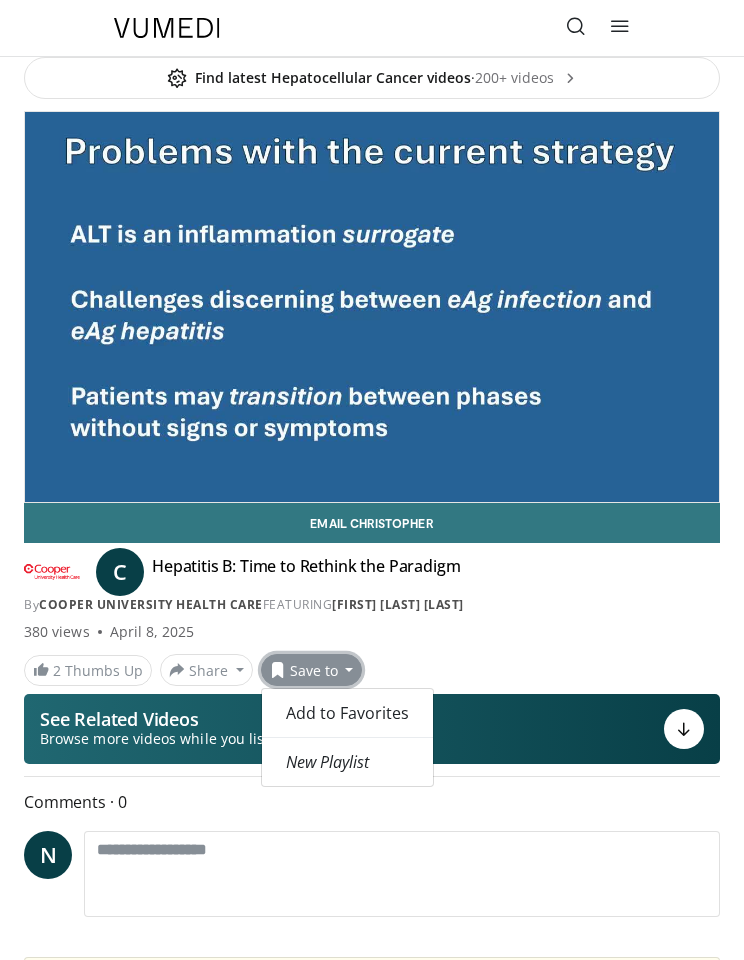 click on "C
Hepatitis B: Time to Rethink the Paradigm
By
Cooper University Health Care
FEATURING
[FIRST] [LAST]
By
Cooper University Health Care
FEATURING
[FIRST] [LAST]" at bounding box center [372, 585] 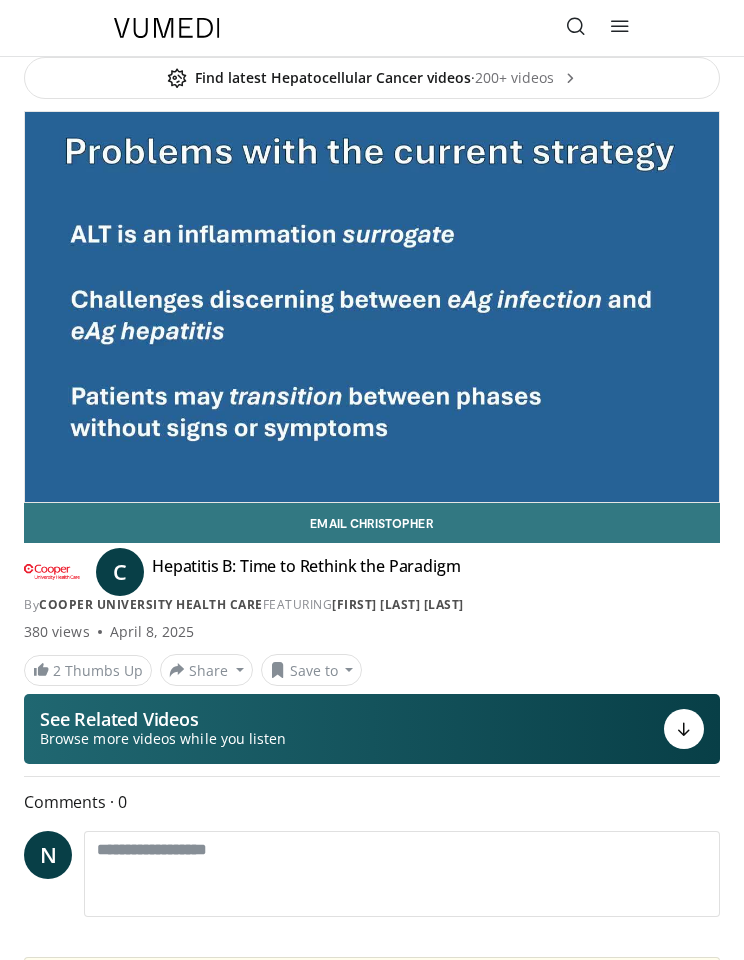 click at bounding box center (560, 307) 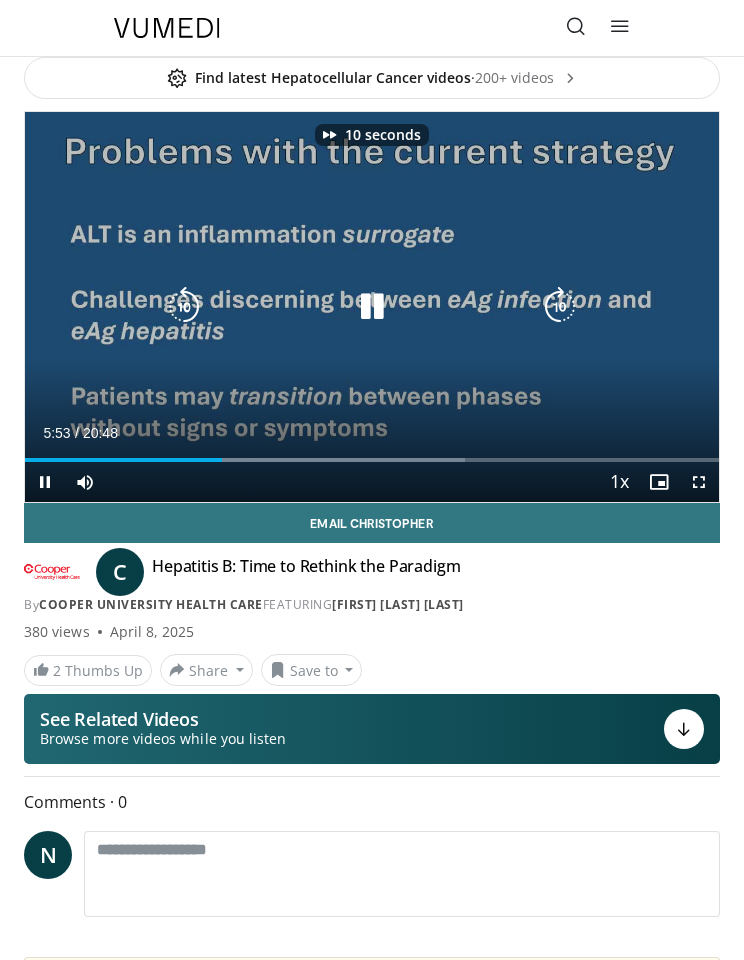 click at bounding box center (372, 307) 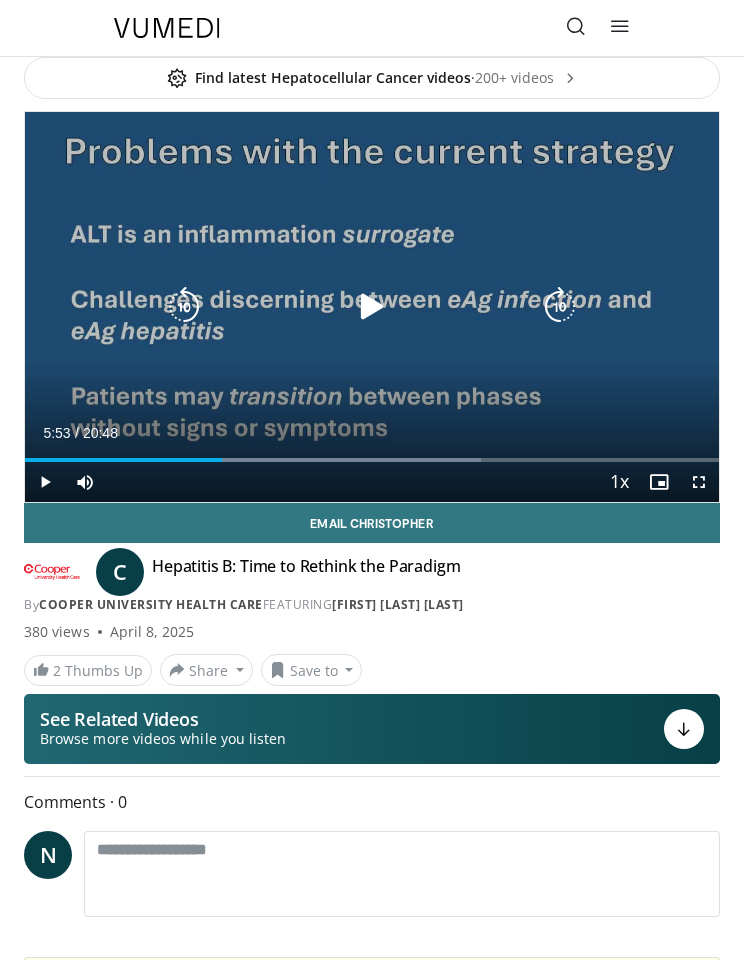 click at bounding box center (372, 307) 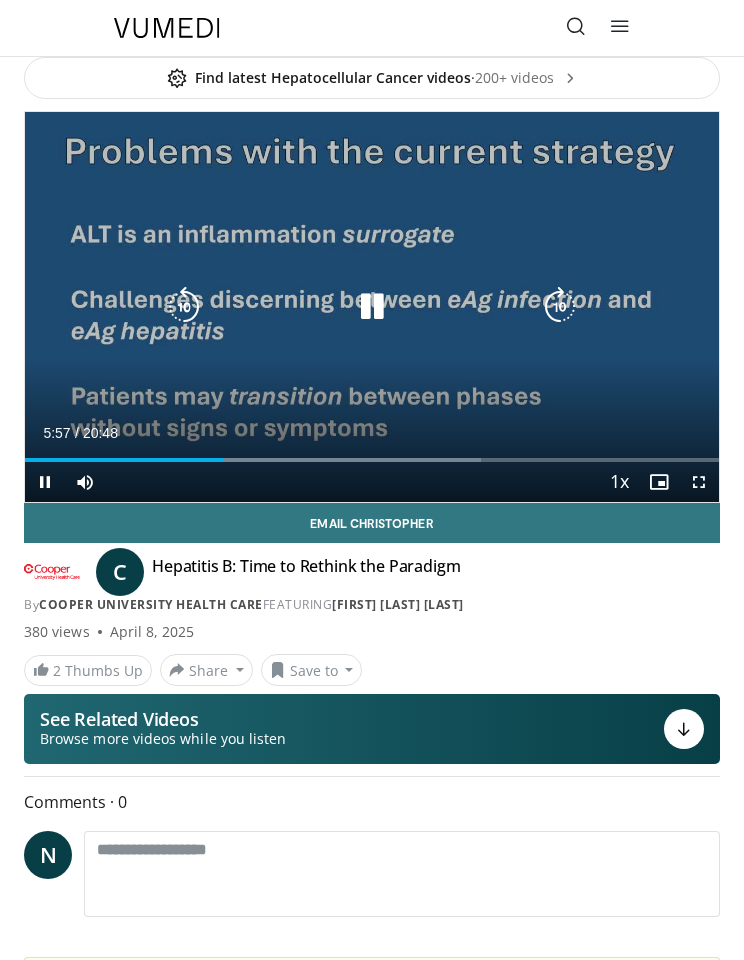 click at bounding box center (184, 307) 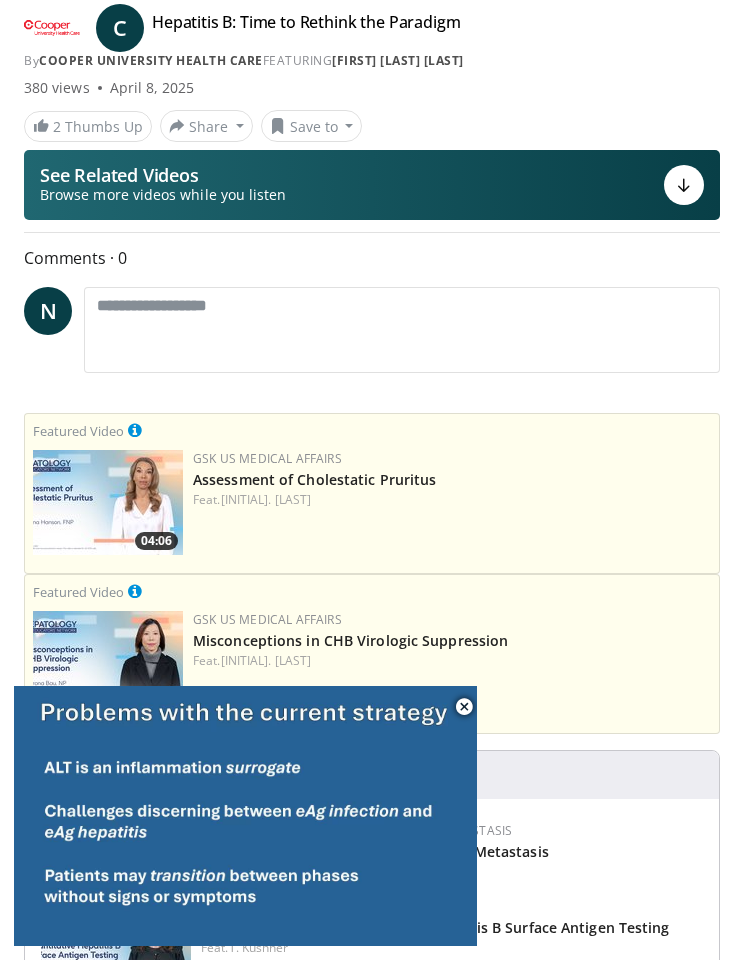 scroll, scrollTop: 0, scrollLeft: 0, axis: both 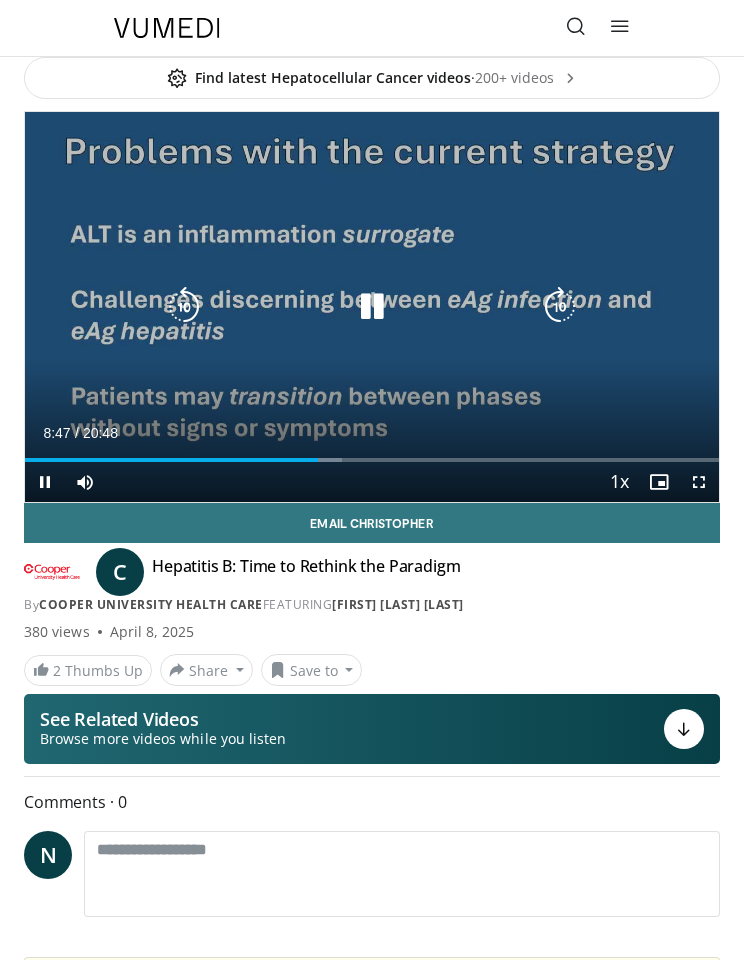 click at bounding box center [184, 307] 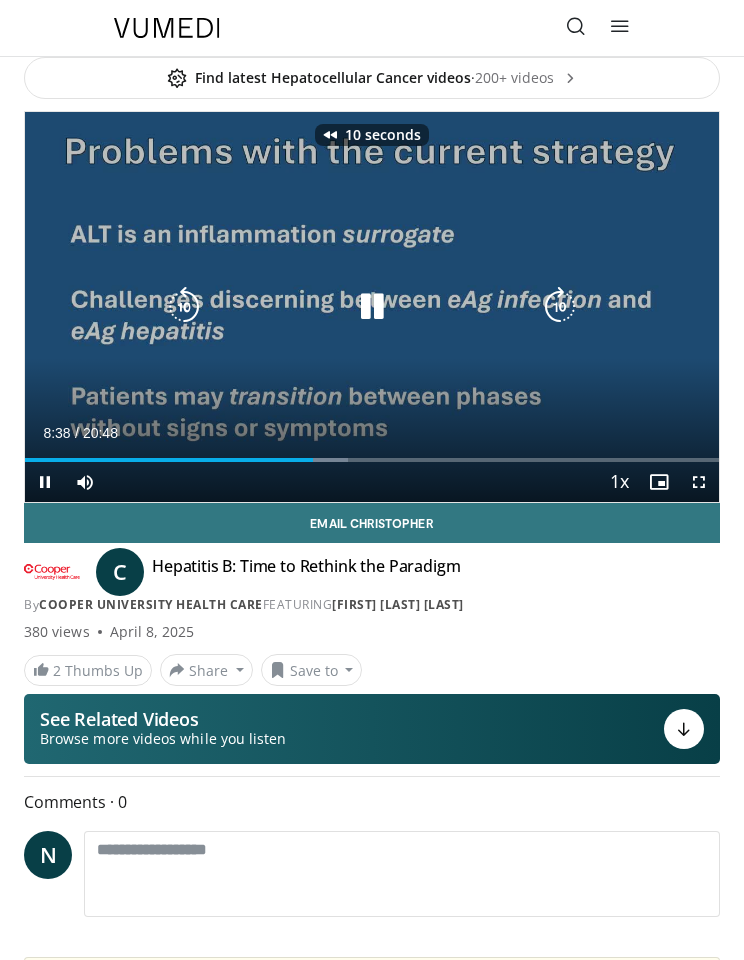 click at bounding box center [372, 307] 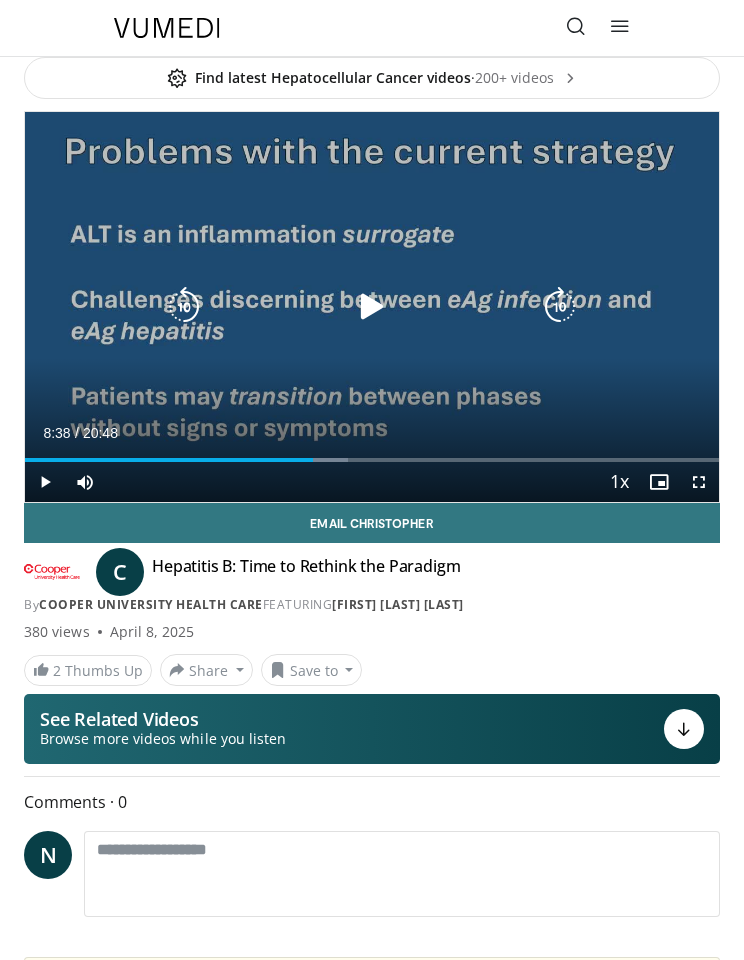 click at bounding box center [372, 307] 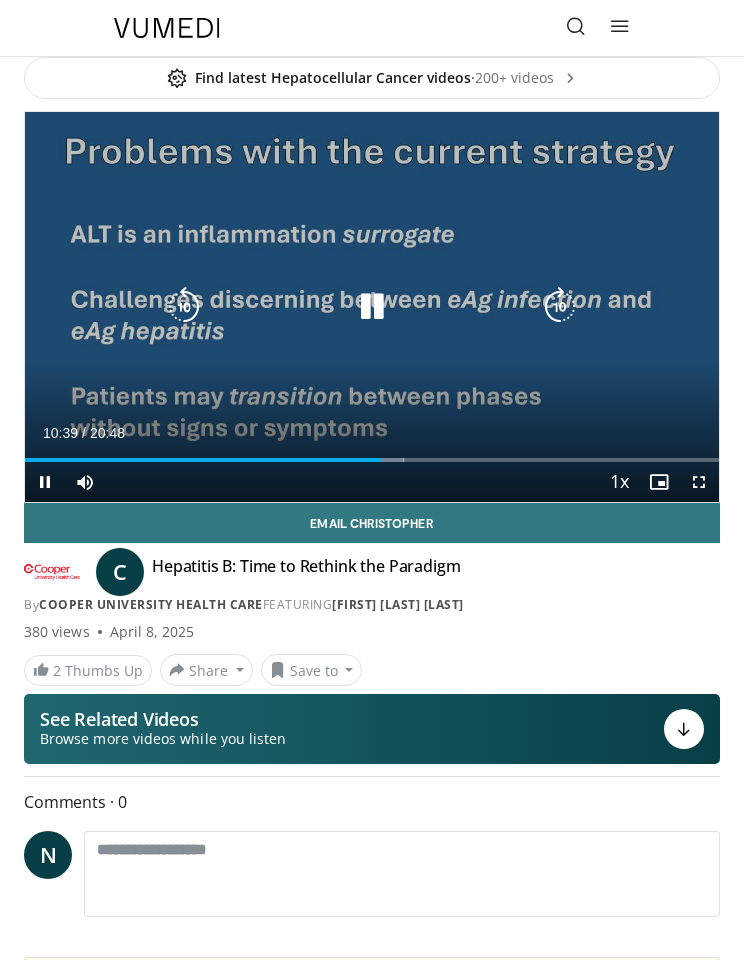 click at bounding box center (184, 307) 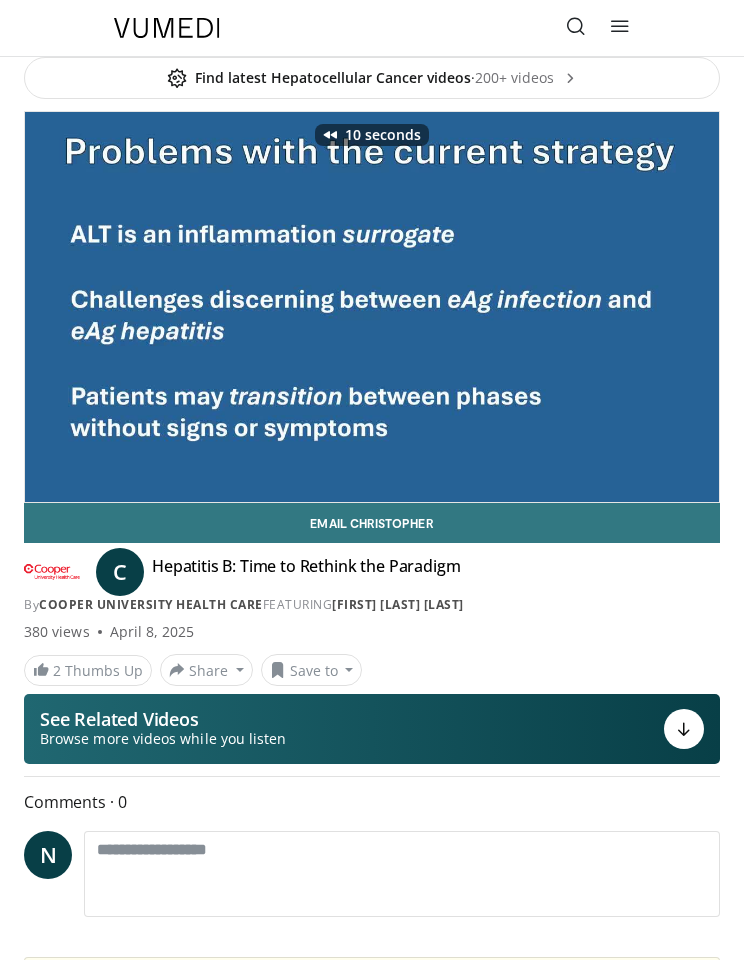 click on "10 seconds
Tap to unmute" at bounding box center [372, 307] 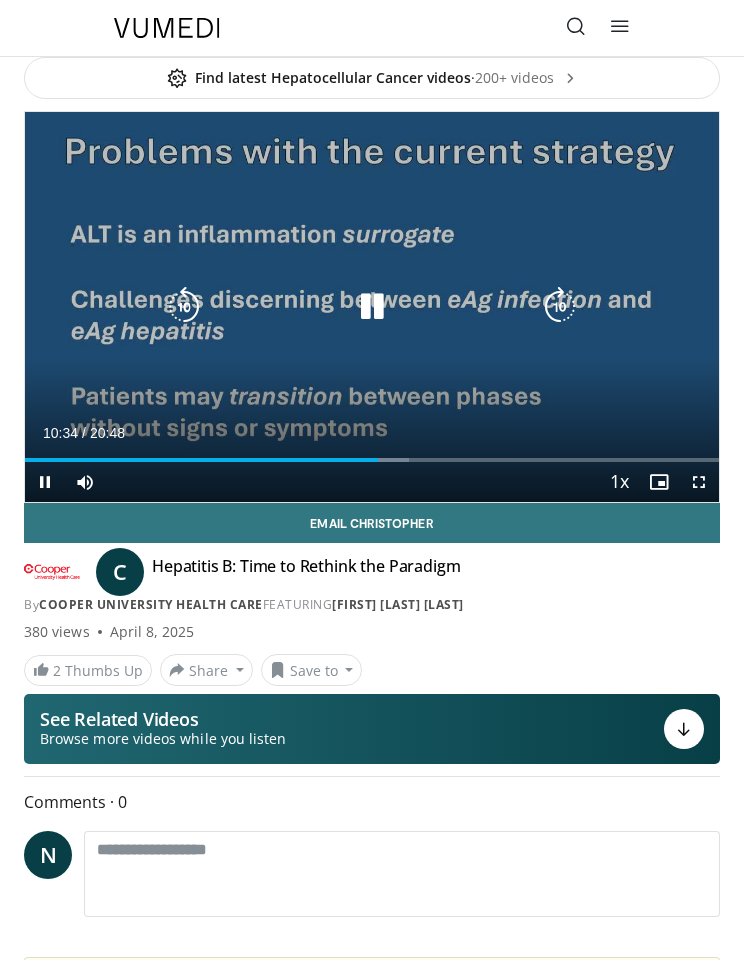 click at bounding box center [372, 307] 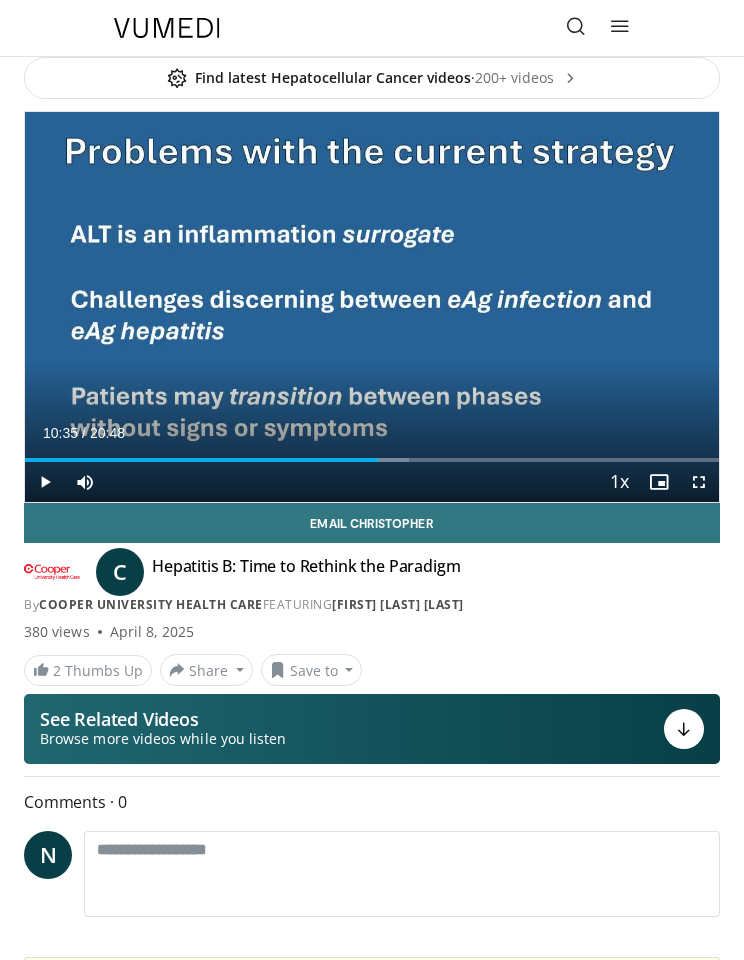 click at bounding box center [372, 307] 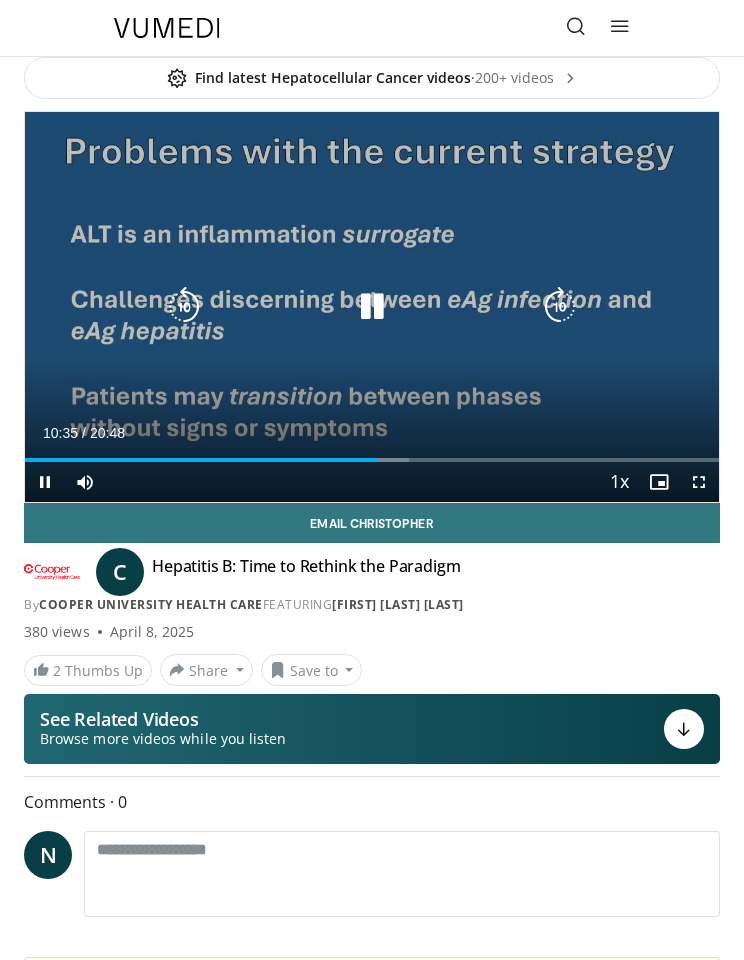 click at bounding box center [372, 307] 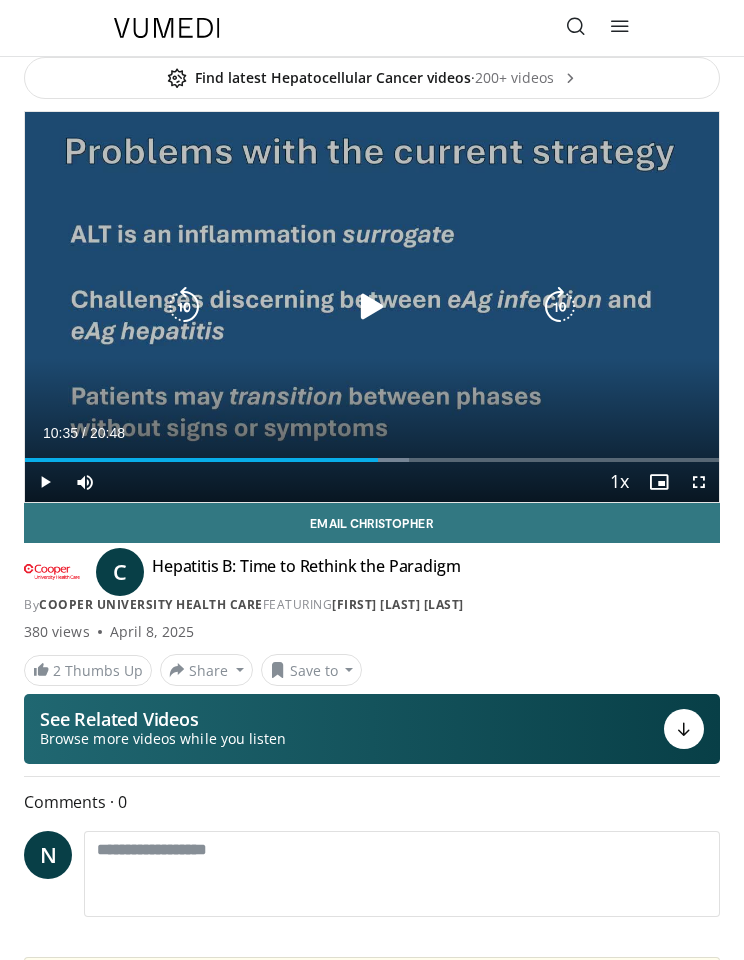 click on "10 seconds
Tap to unmute" at bounding box center (372, 307) 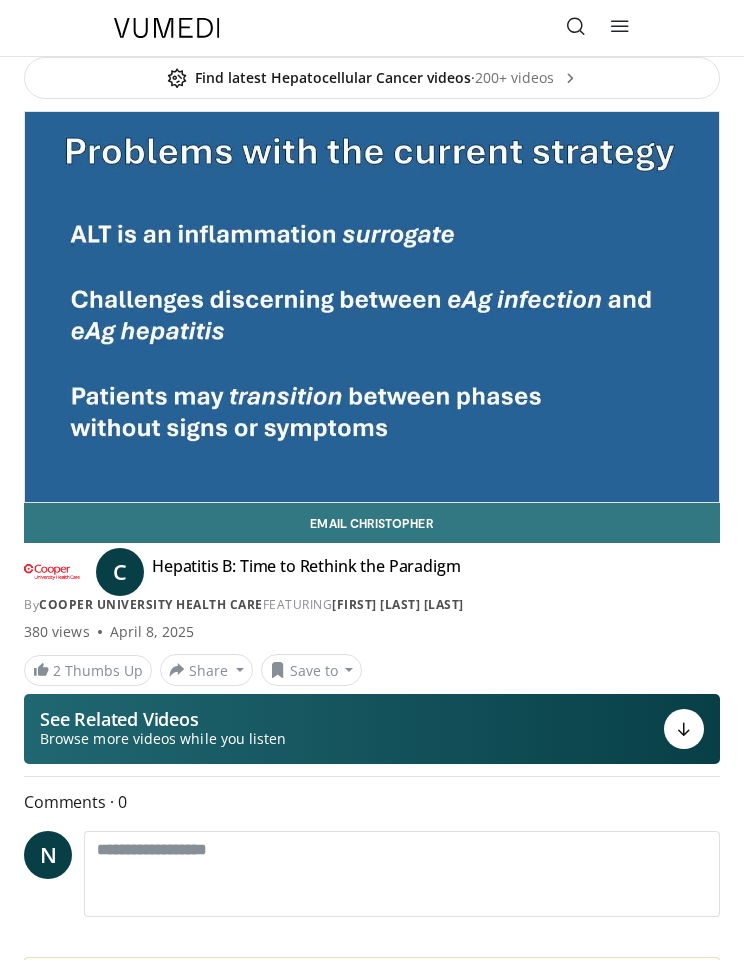 click at bounding box center [560, 307] 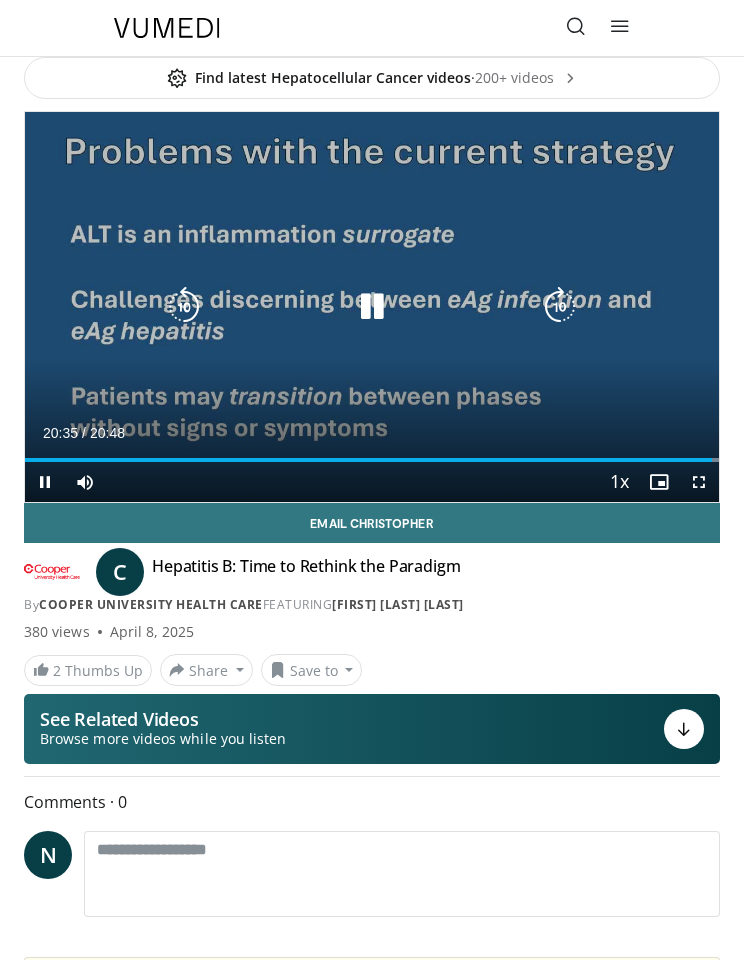 click at bounding box center [372, 307] 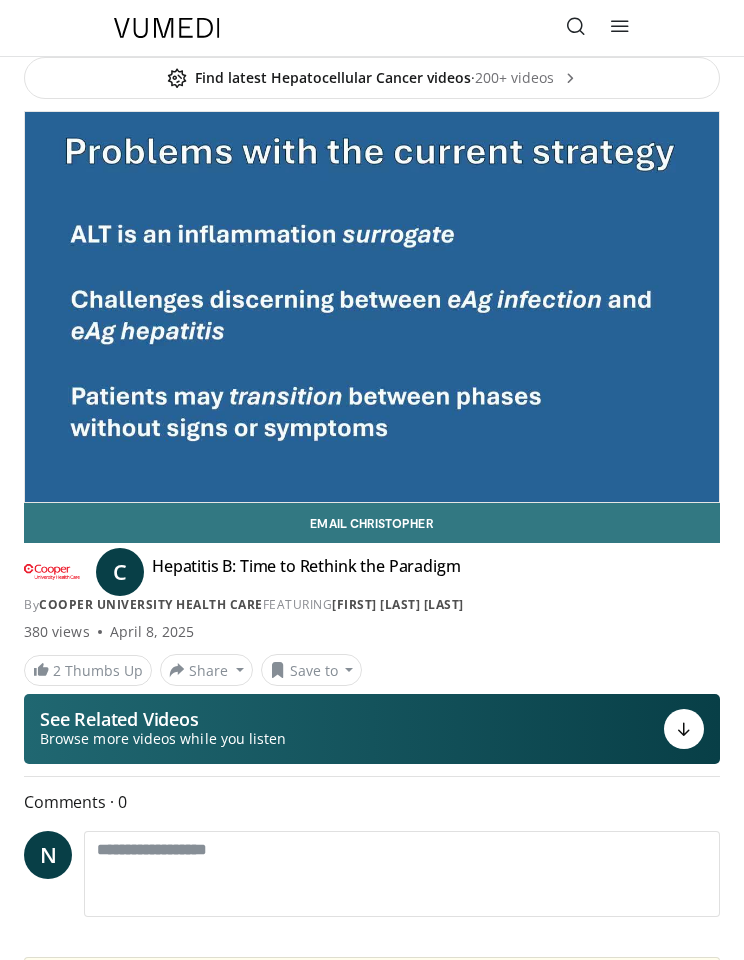 click on "10 seconds
Tap to unmute" at bounding box center (372, 307) 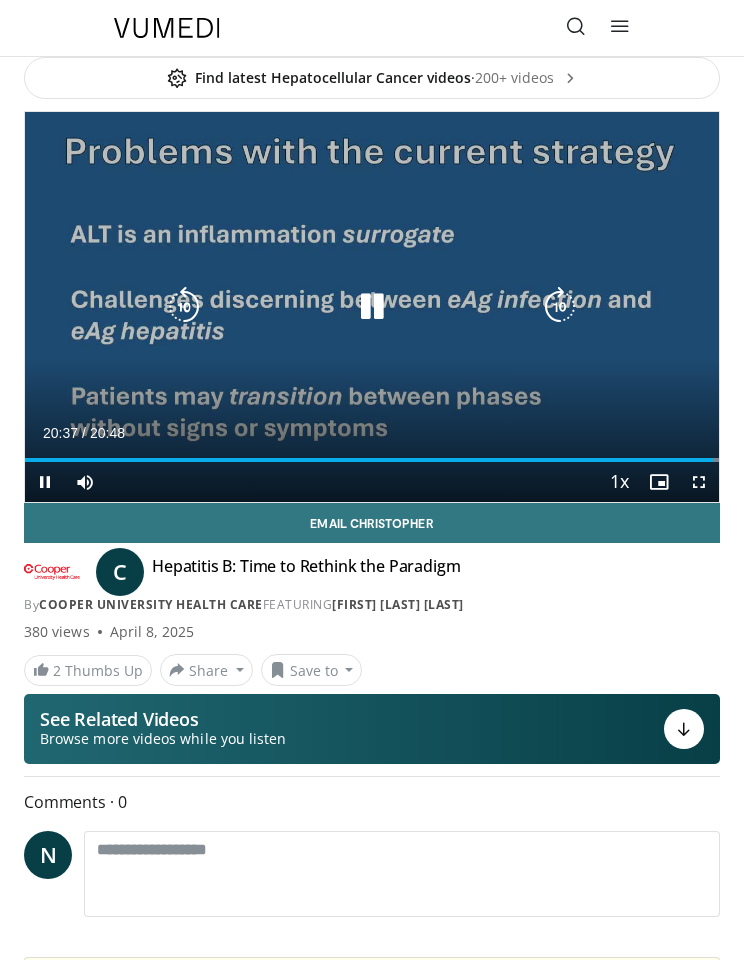 click at bounding box center (184, 307) 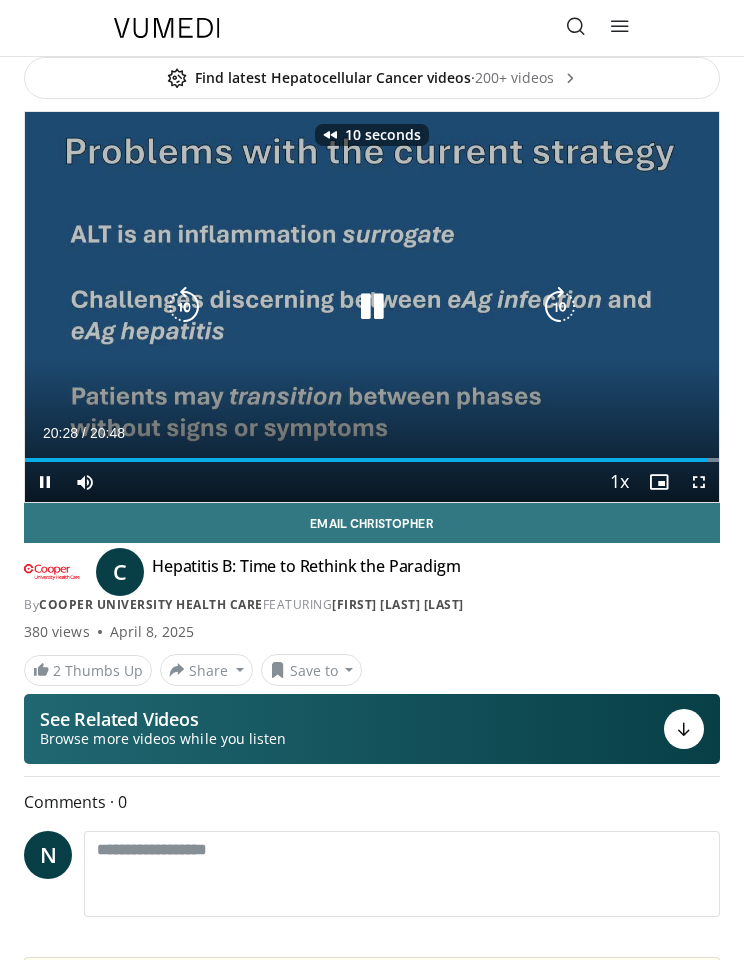 click at bounding box center [184, 307] 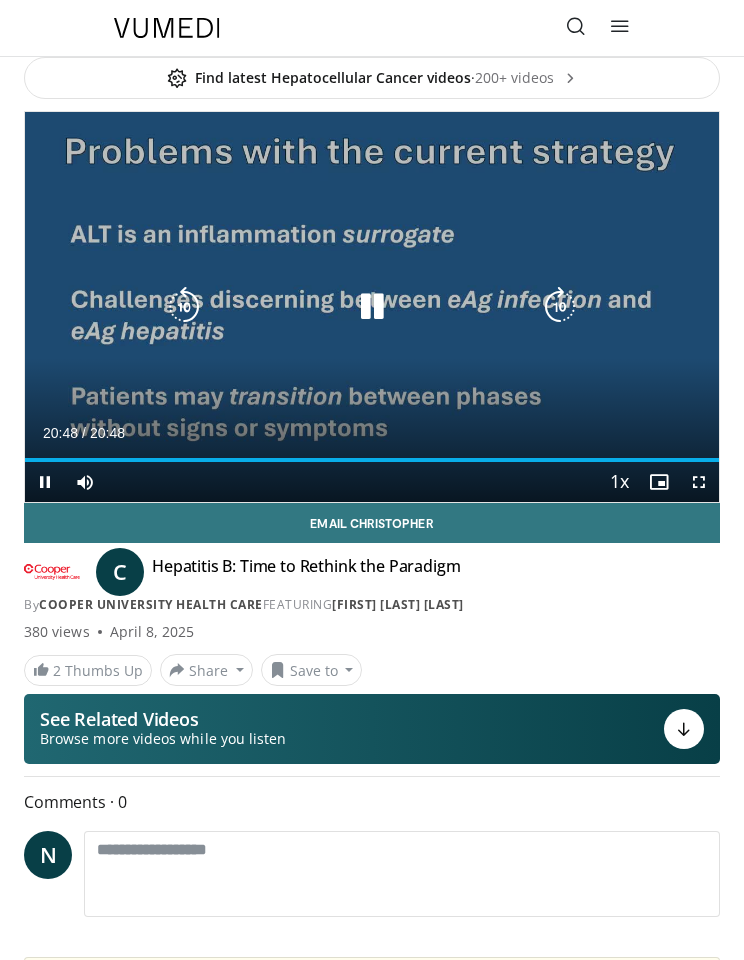 click at bounding box center [184, 307] 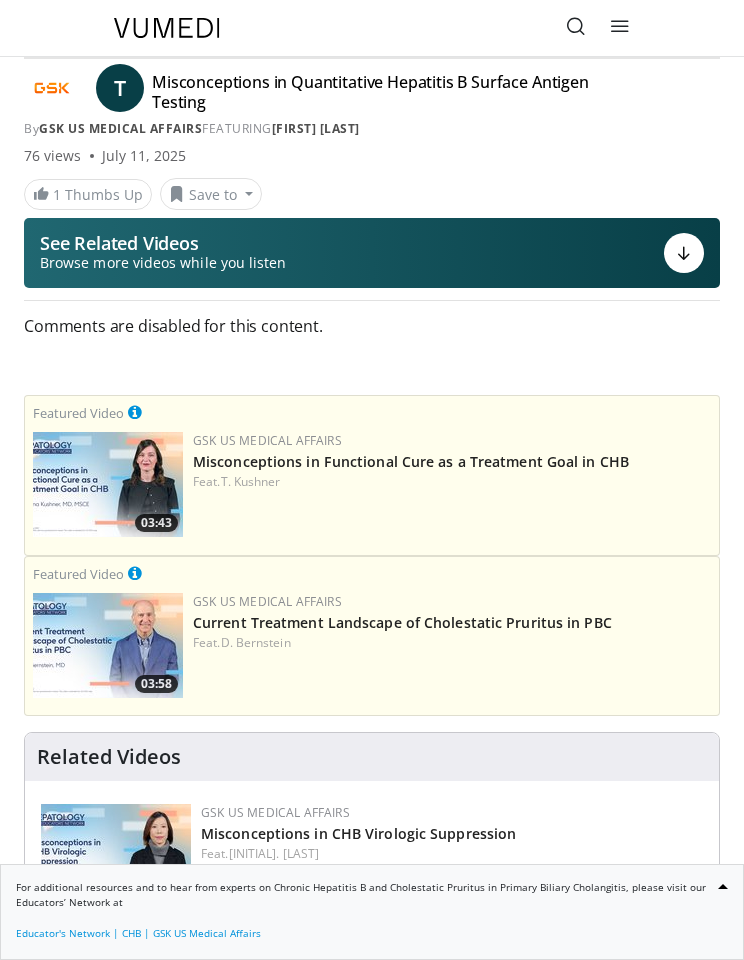 scroll, scrollTop: 0, scrollLeft: 0, axis: both 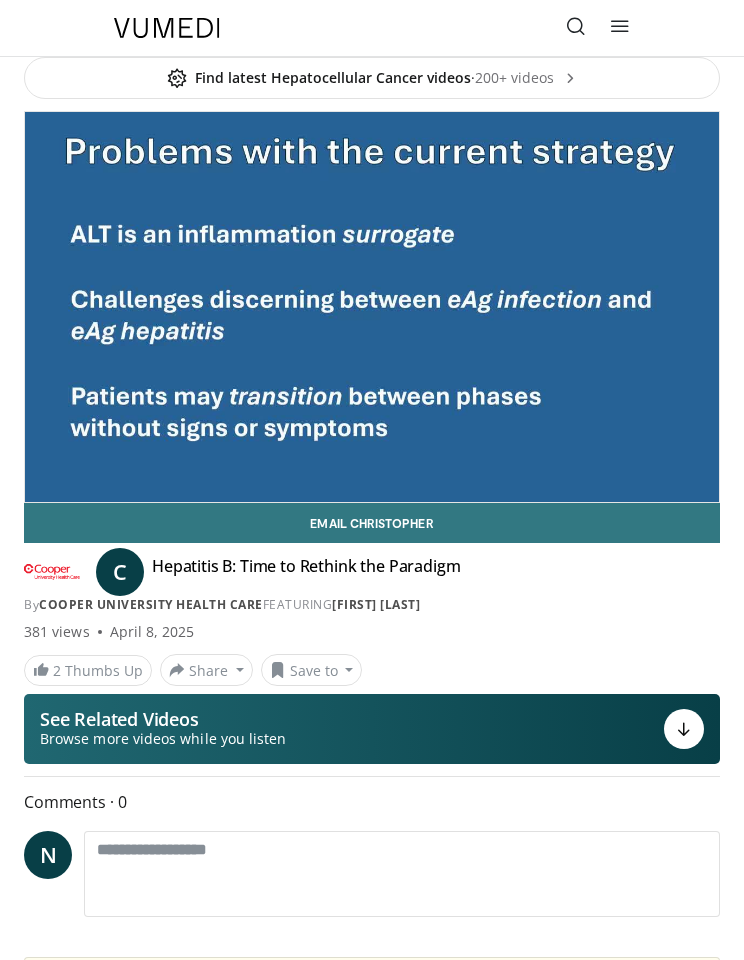 click on "10 seconds
Tap to unmute" at bounding box center [372, 307] 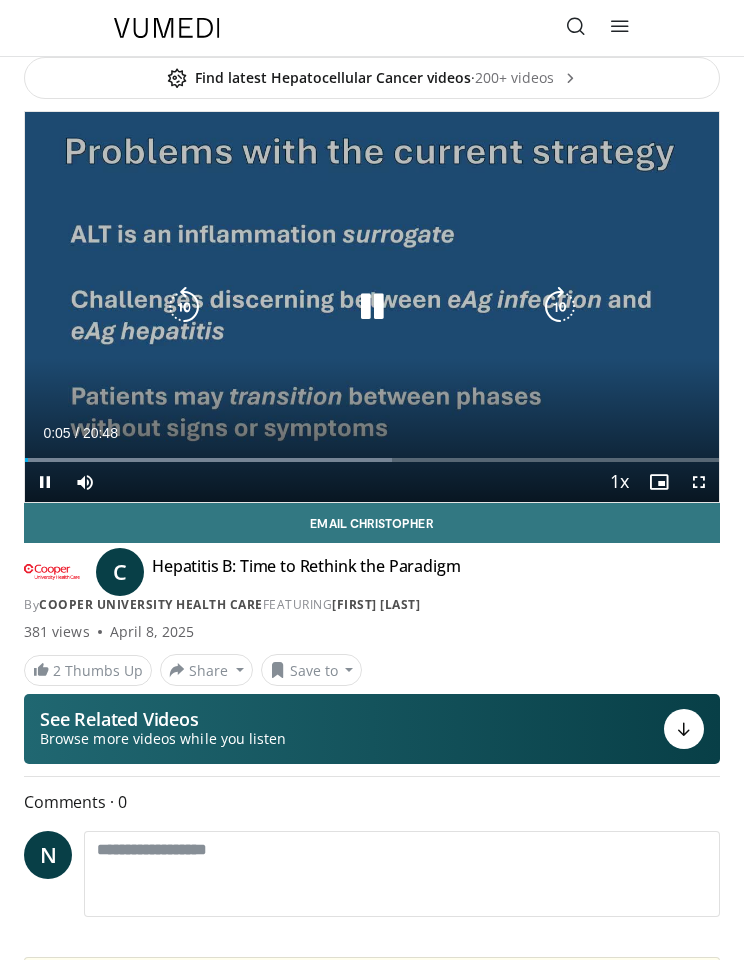 click at bounding box center [372, 307] 